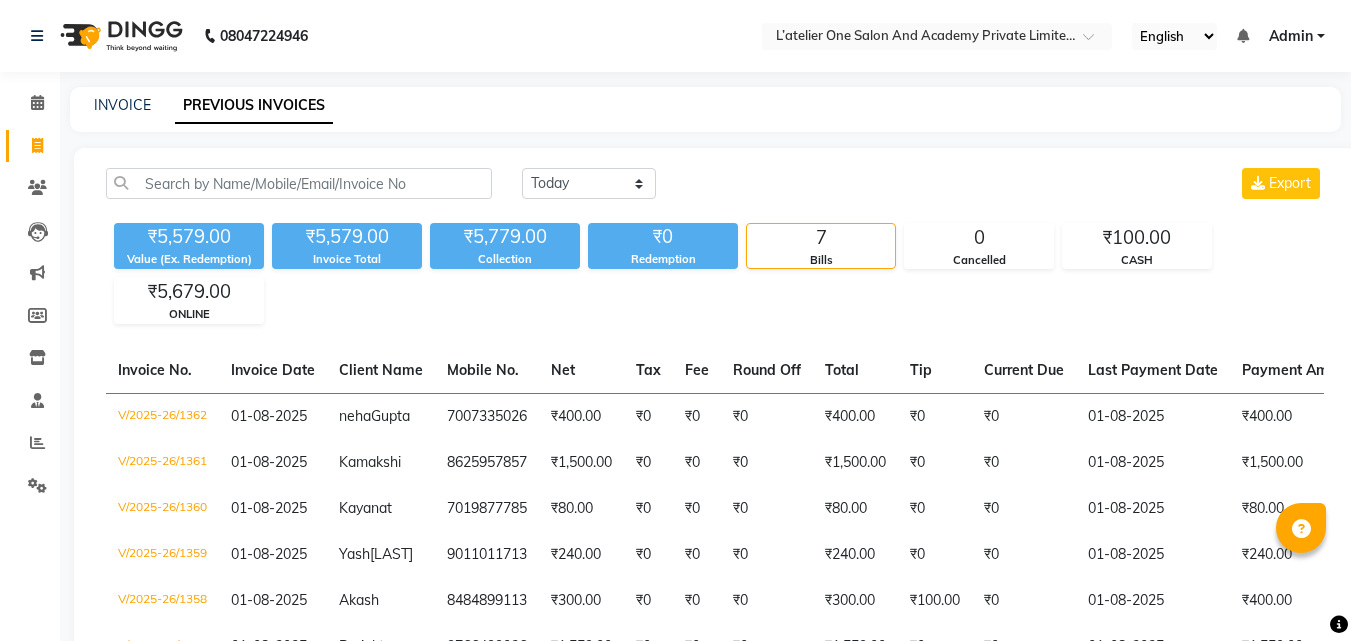 scroll, scrollTop: 0, scrollLeft: 0, axis: both 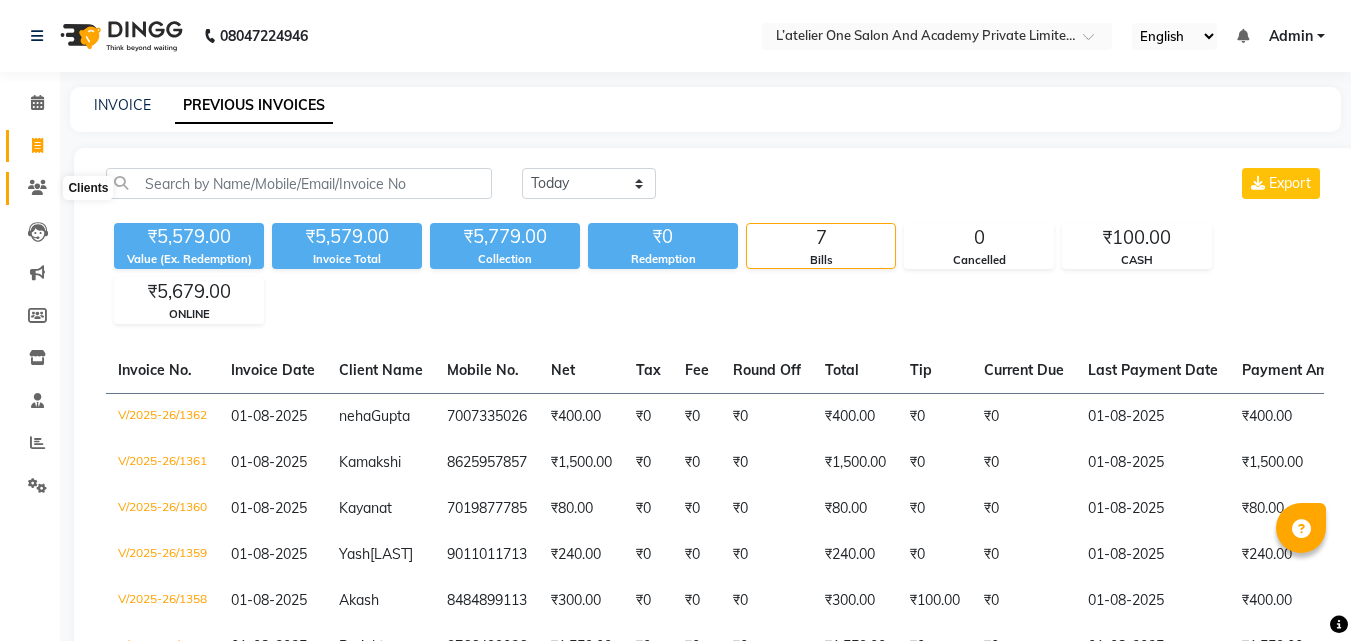 click 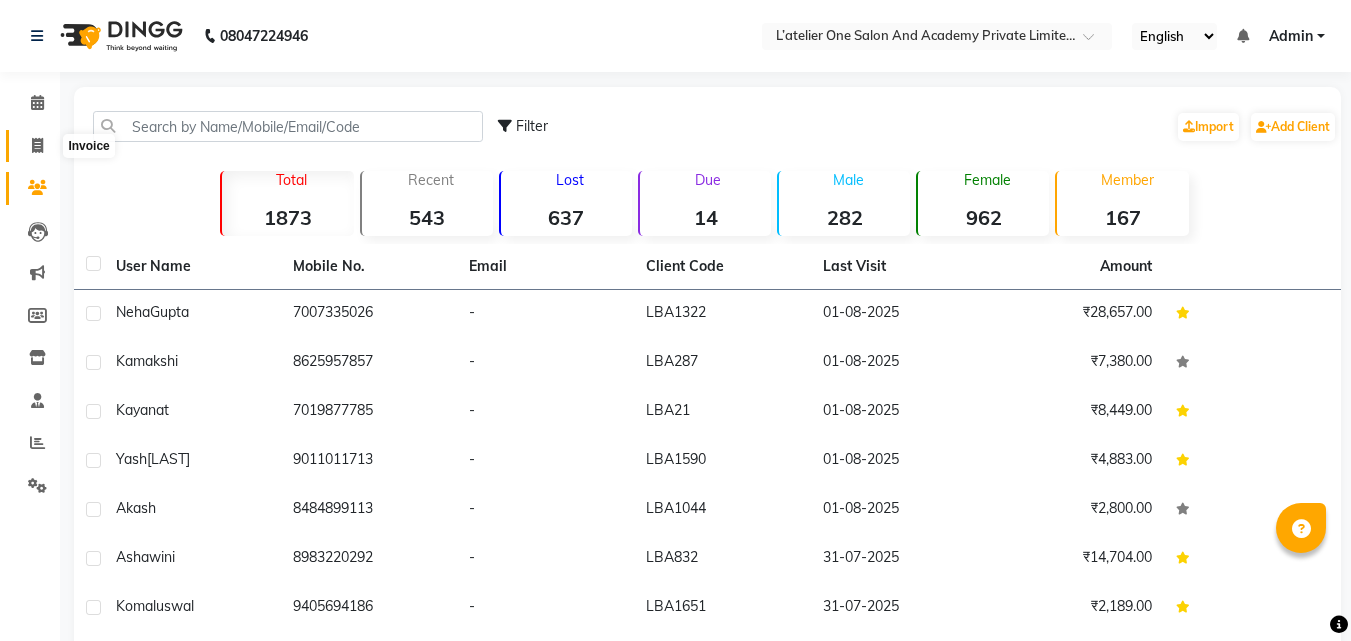 click 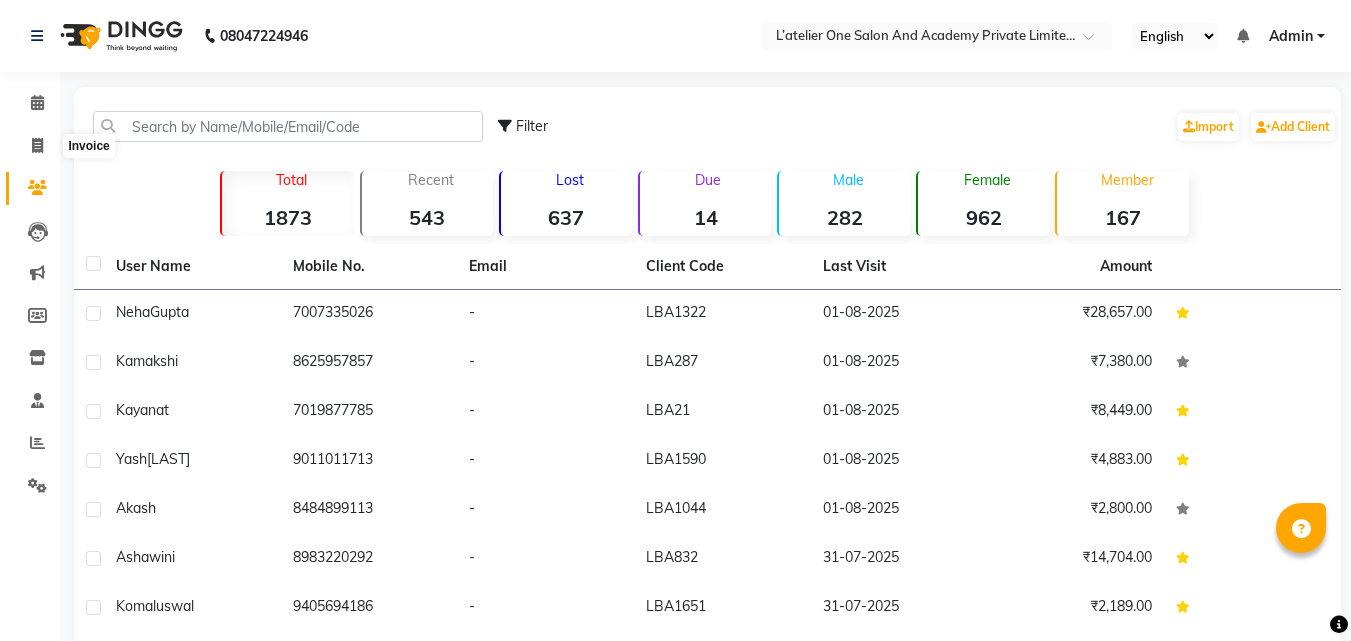 select on "service" 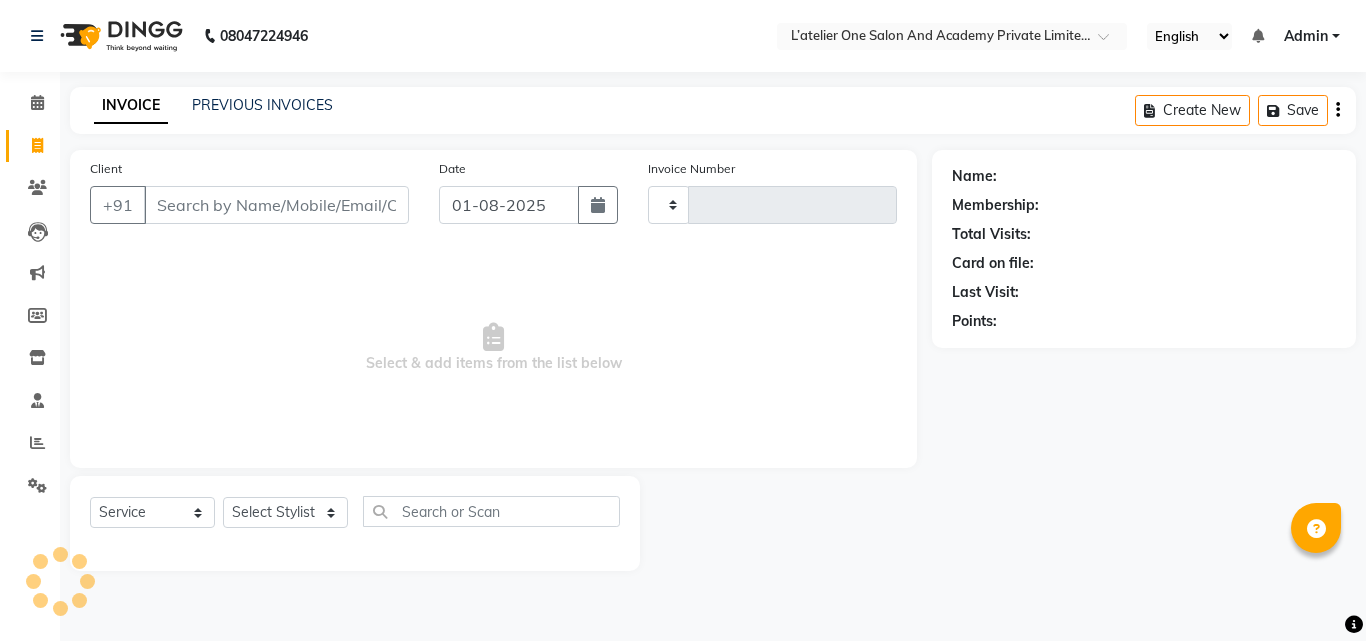 type on "1363" 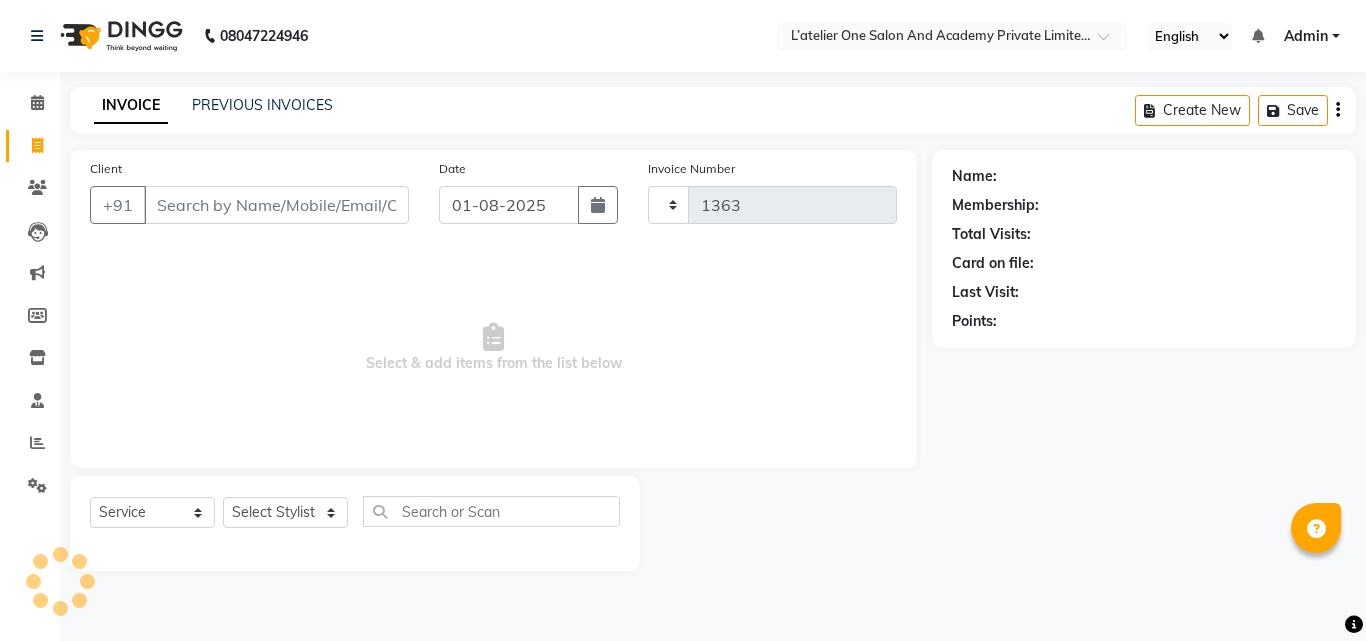 click on "Client" at bounding box center [276, 205] 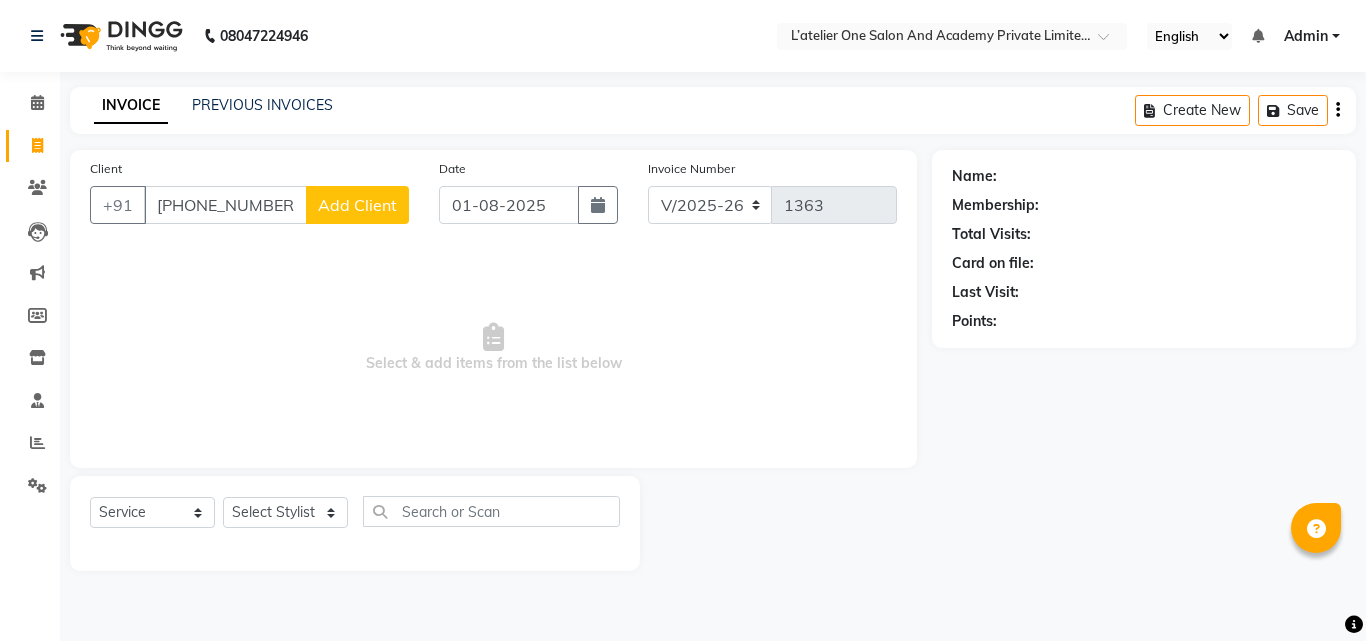 type on "[PHONE_NUMBER]" 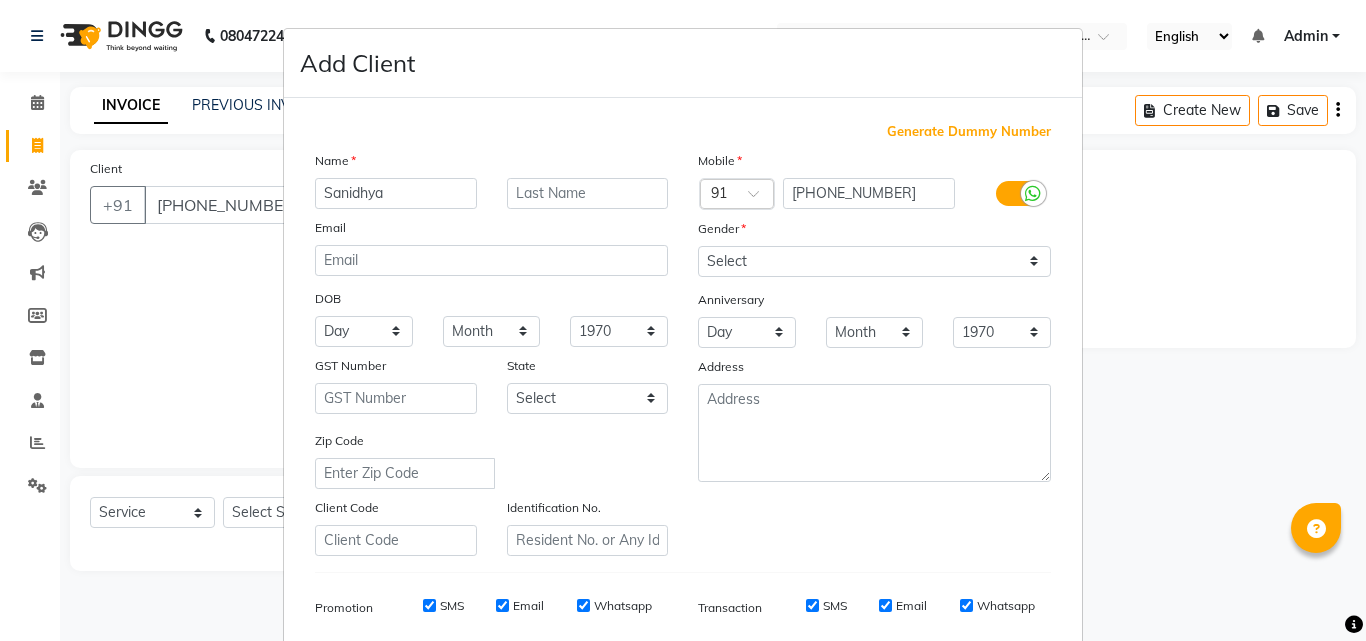 type on "Sanidhya" 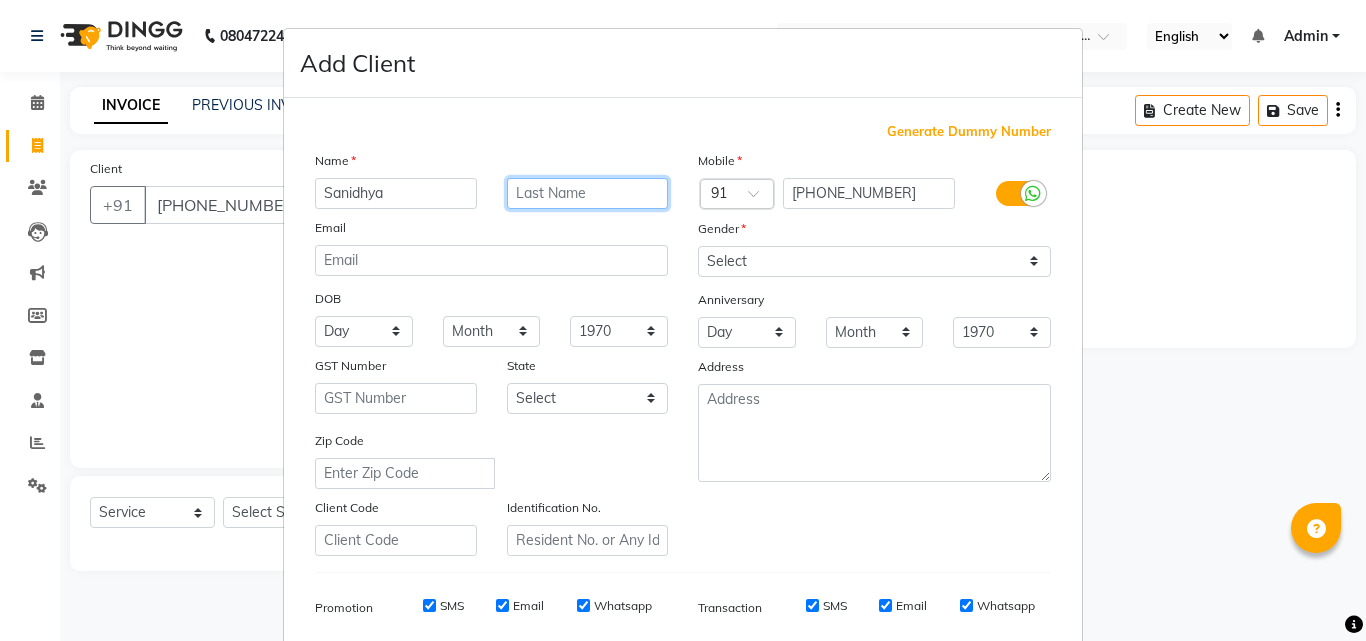 click at bounding box center (588, 193) 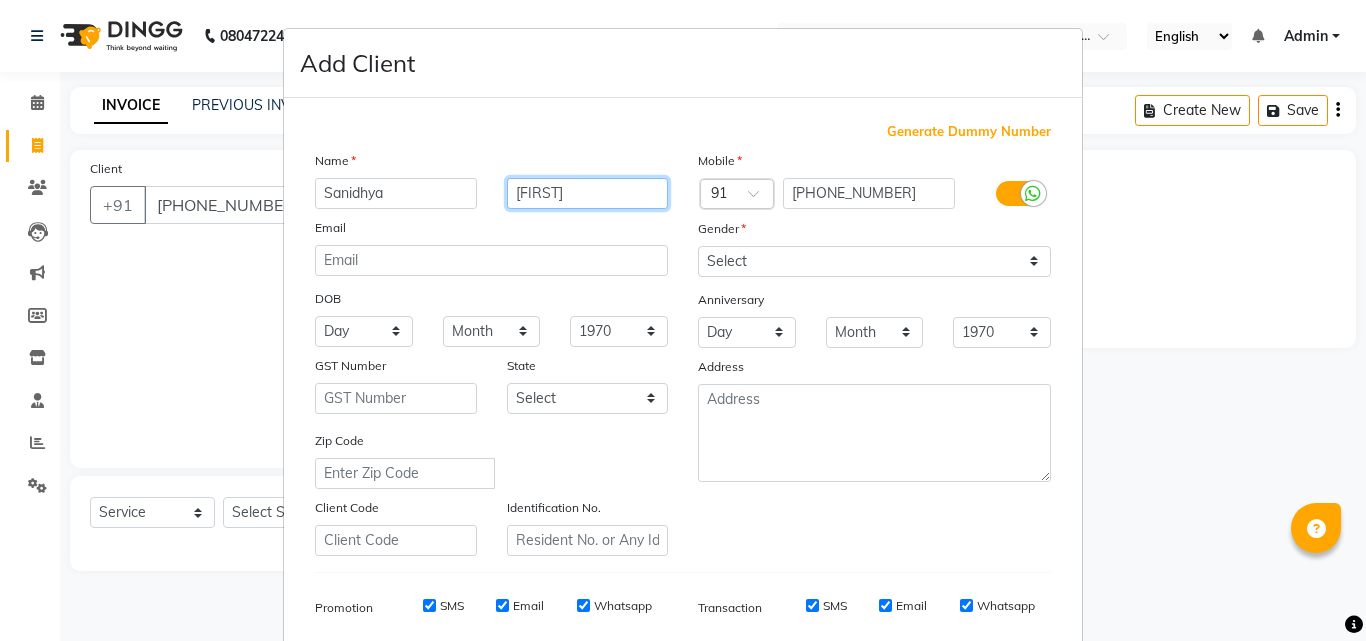 type on "[FIRST]" 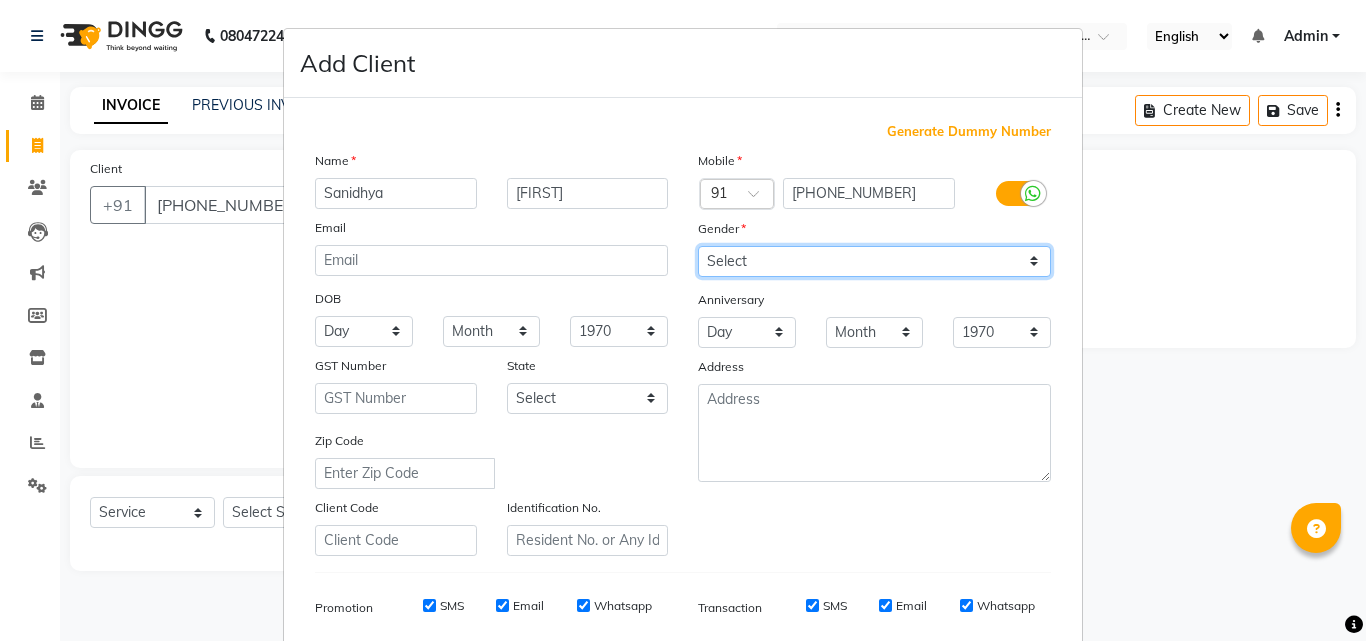 click on "Select Male Female Other Prefer Not To Say" at bounding box center (874, 261) 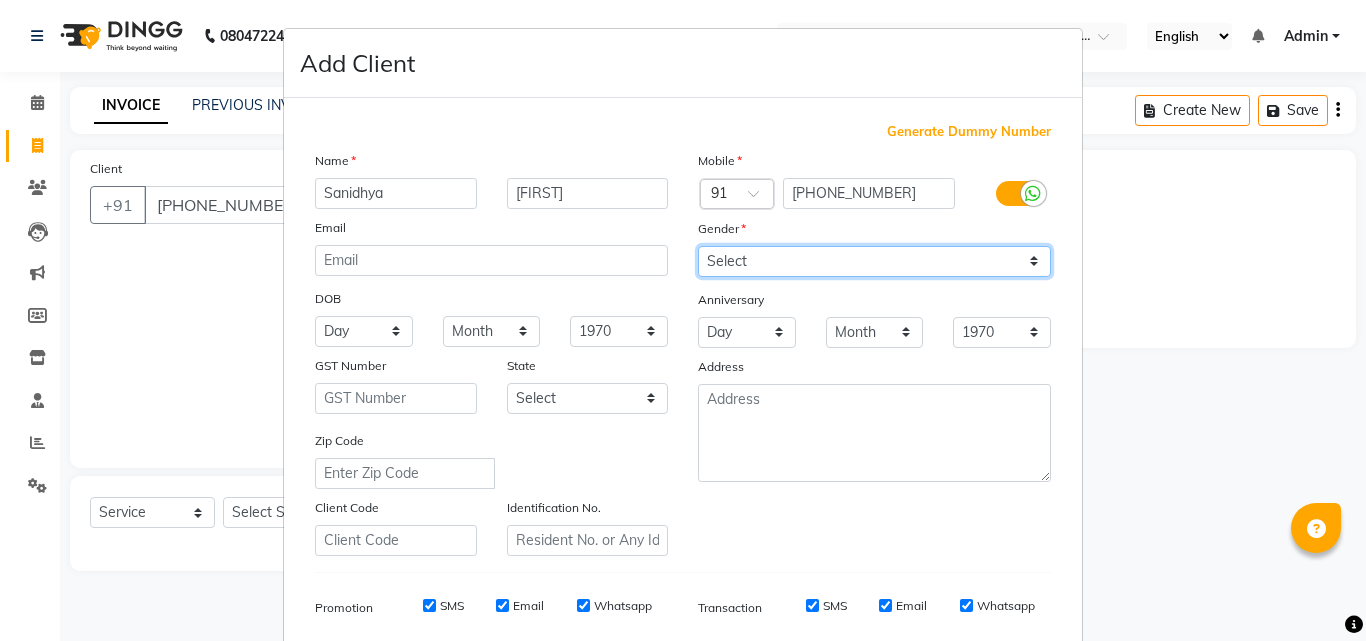 select on "male" 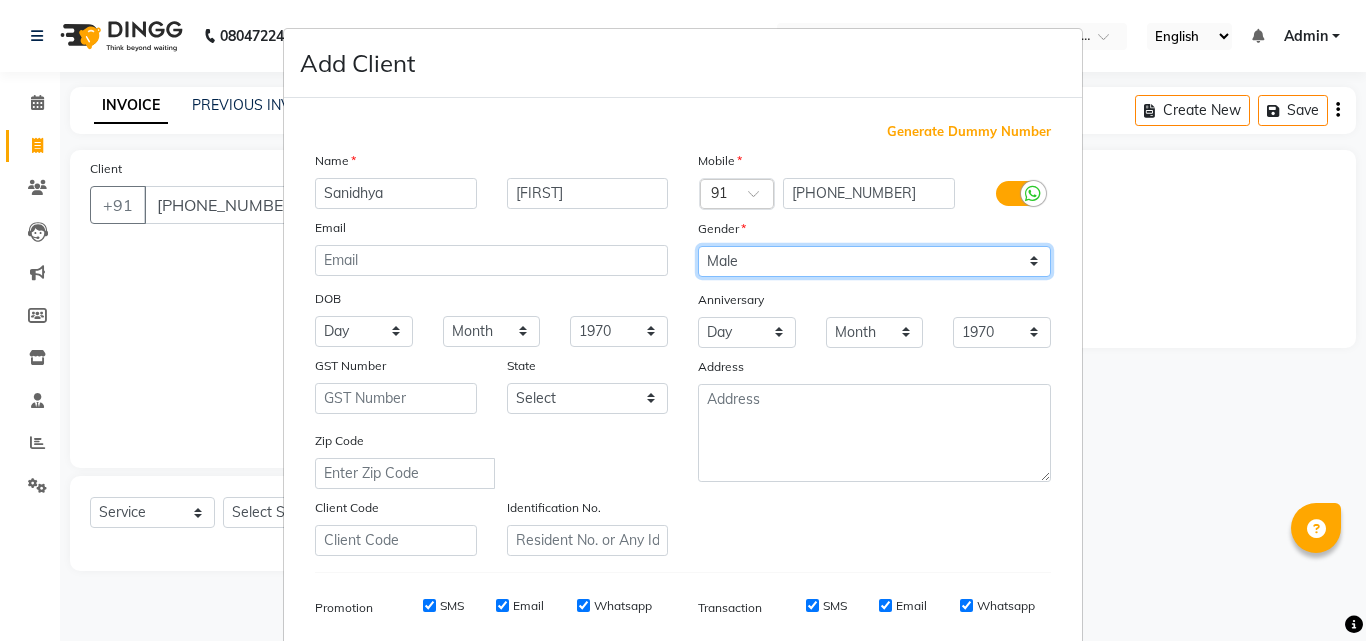 click on "Select Male Female Other Prefer Not To Say" at bounding box center (874, 261) 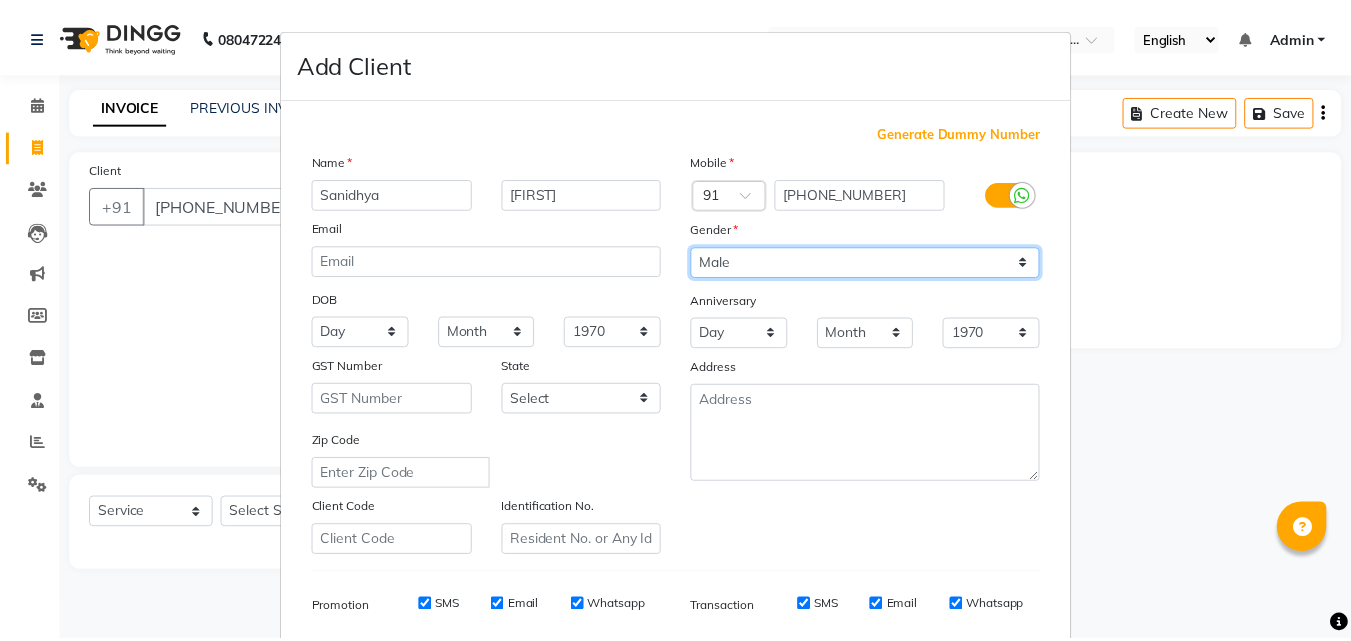 scroll, scrollTop: 282, scrollLeft: 0, axis: vertical 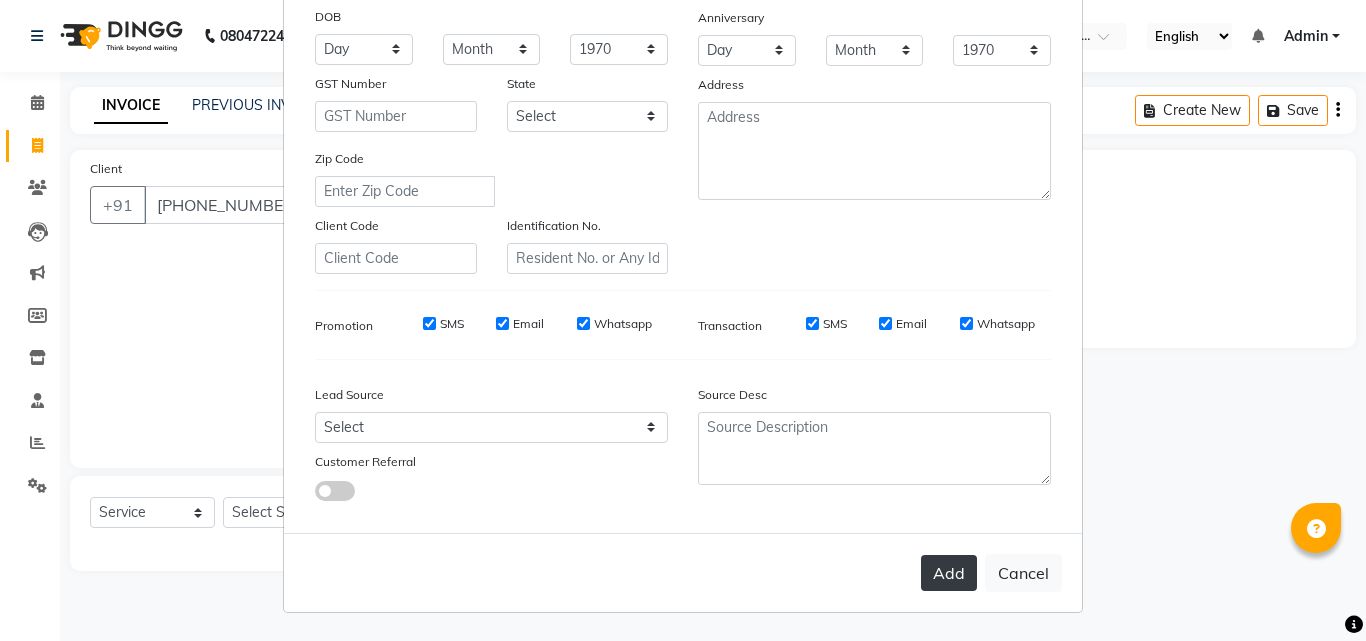 click on "Add" at bounding box center (949, 573) 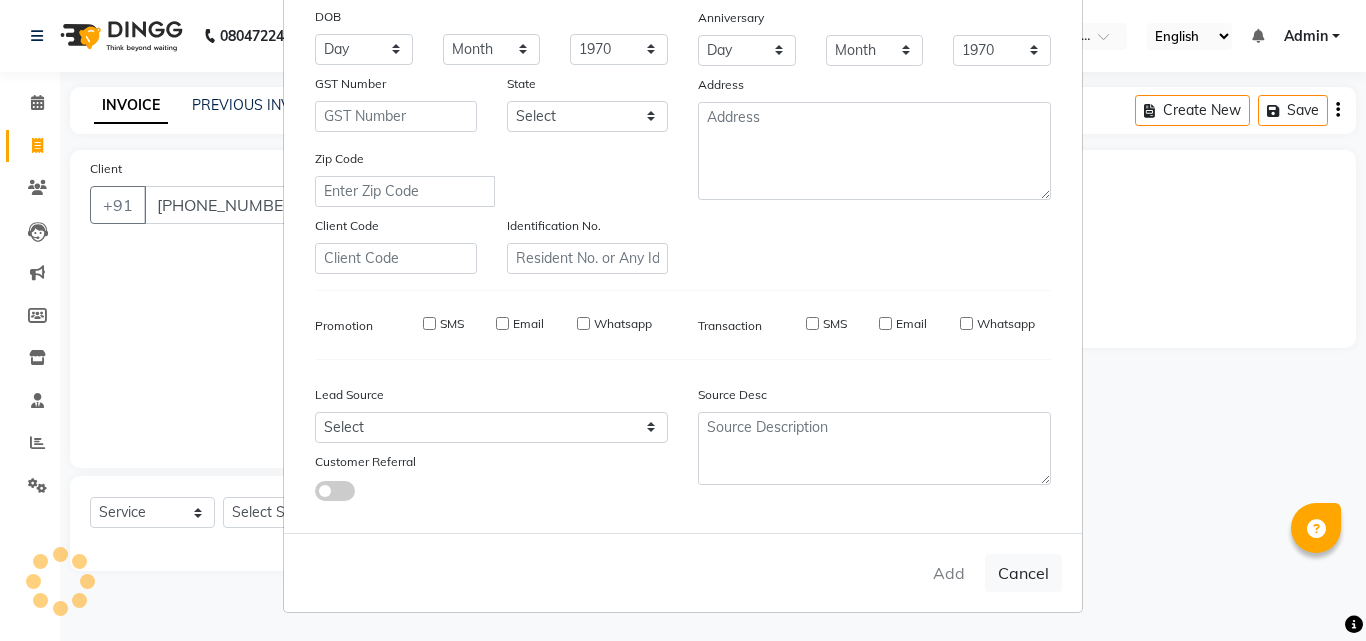 type 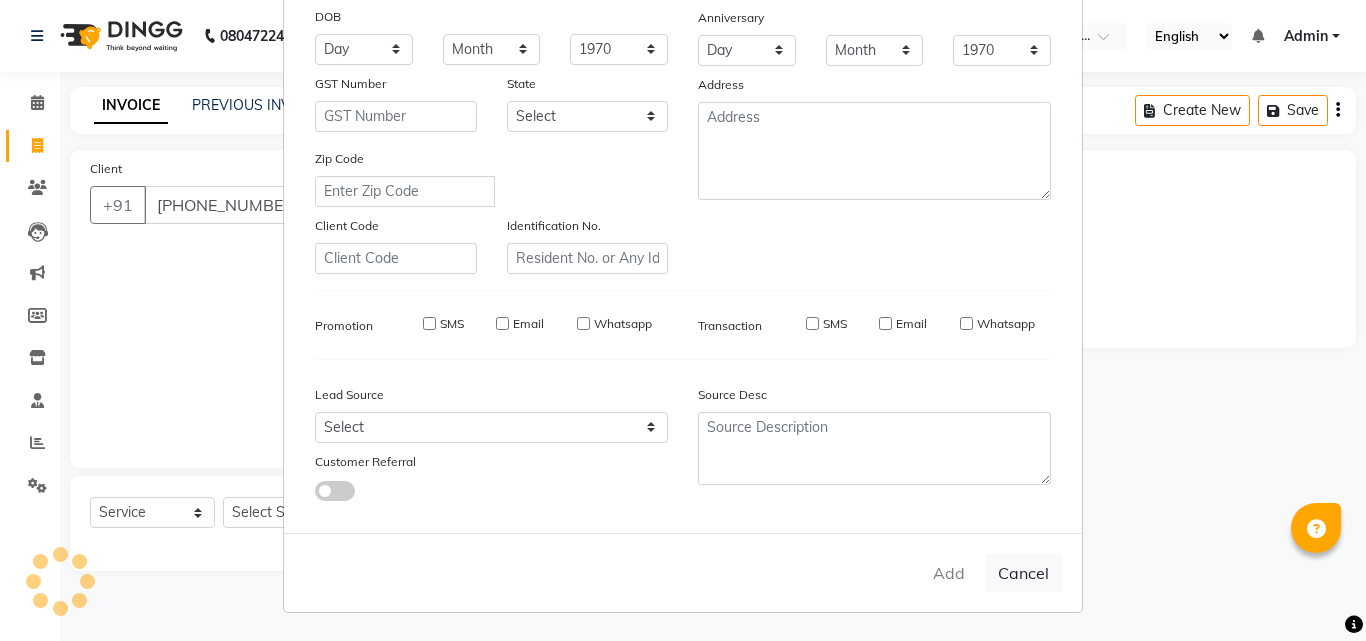 type 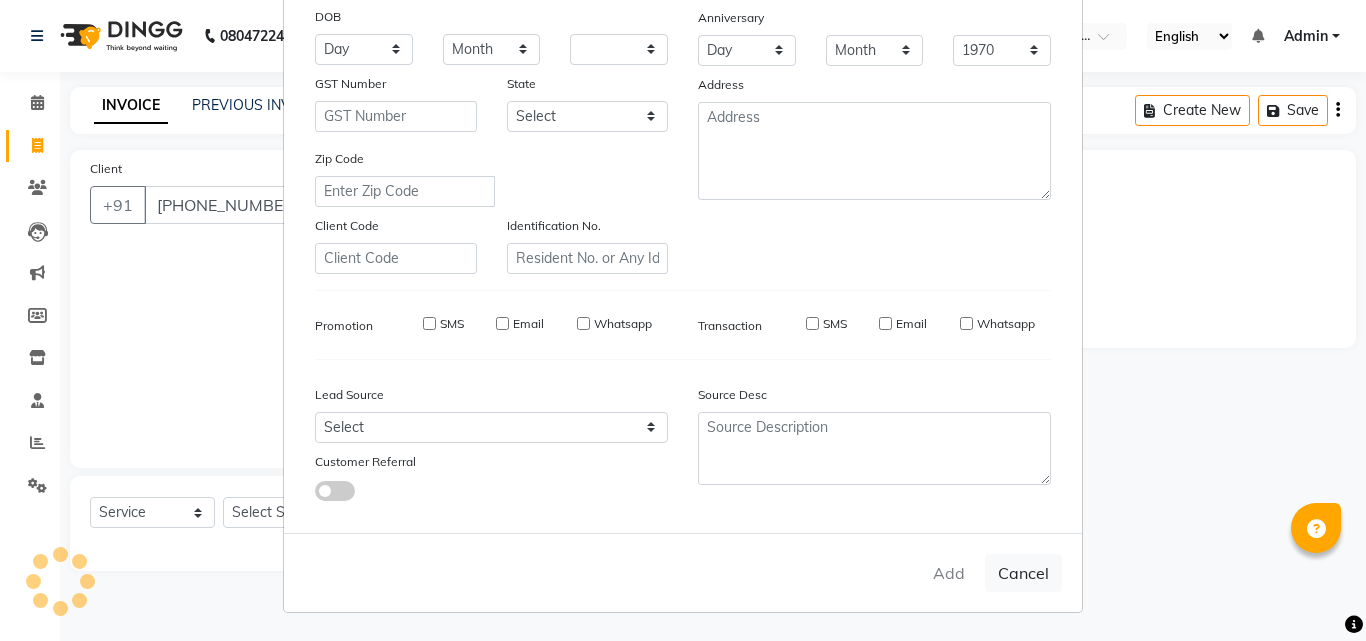 select 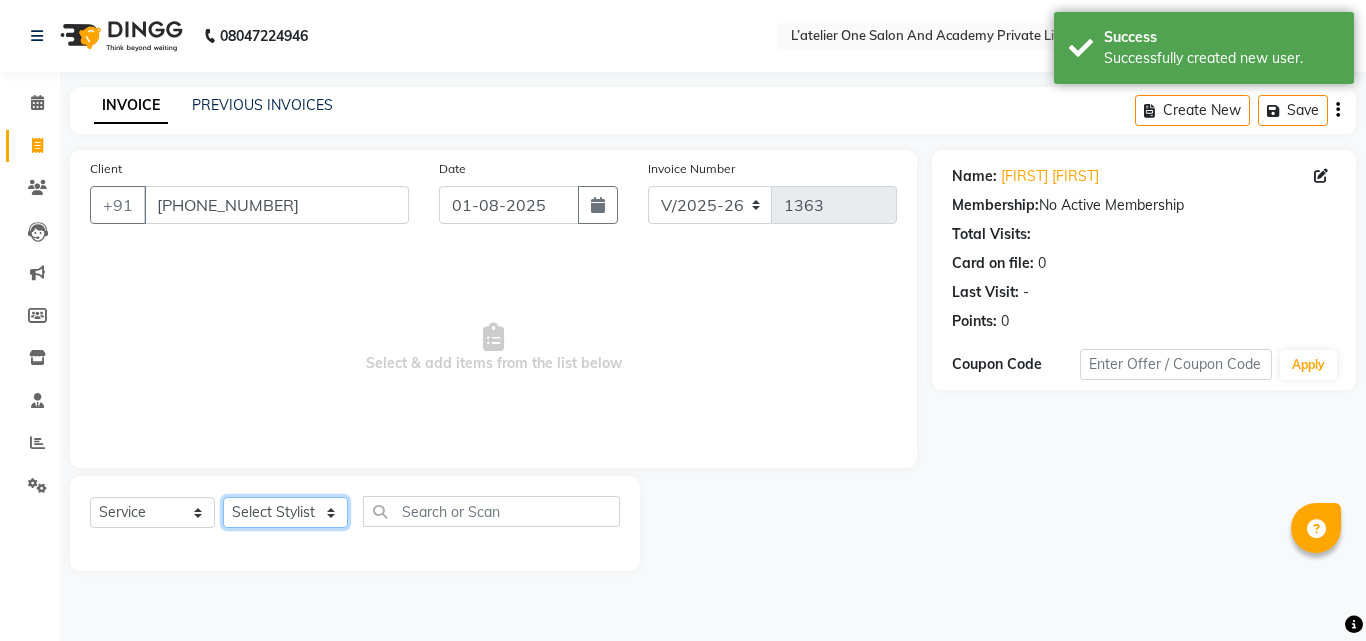 click on "Select Stylist [NAME] [NAME] [NAME] [NAME] [NAME] [NAME] [NAME] [NAME] [NAME]" 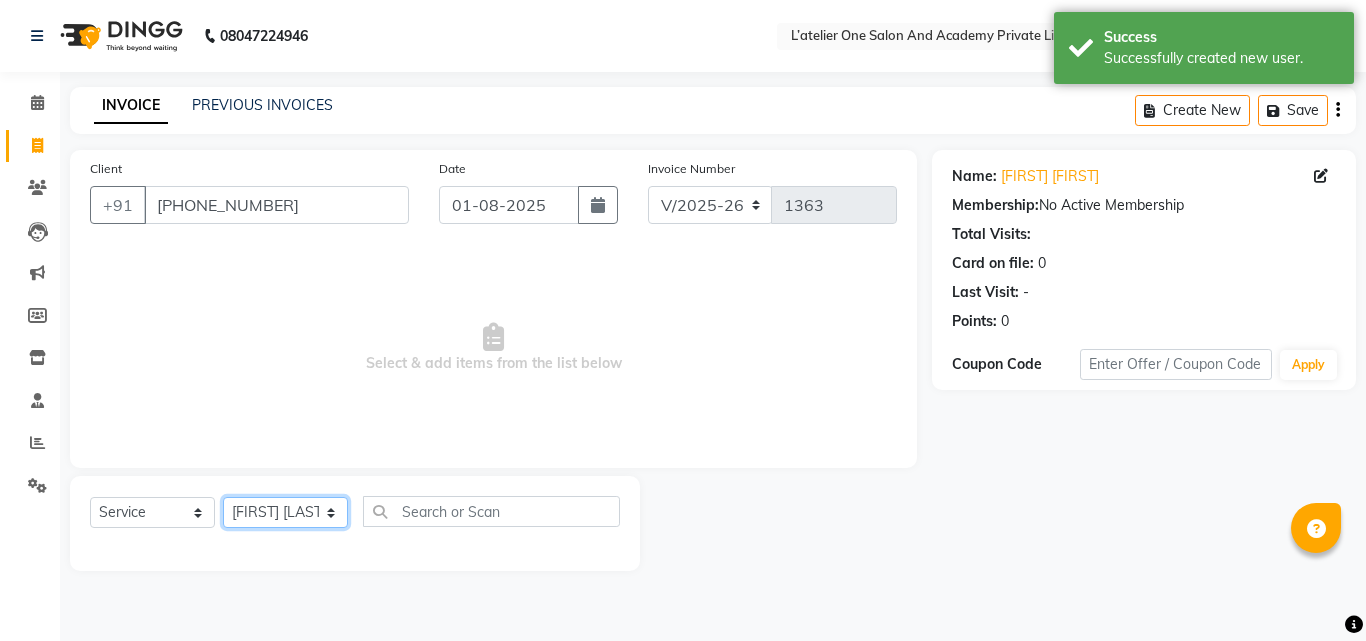 click on "Select Stylist [NAME] [NAME] [NAME] [NAME] [NAME] [NAME] [NAME] [NAME] [NAME]" 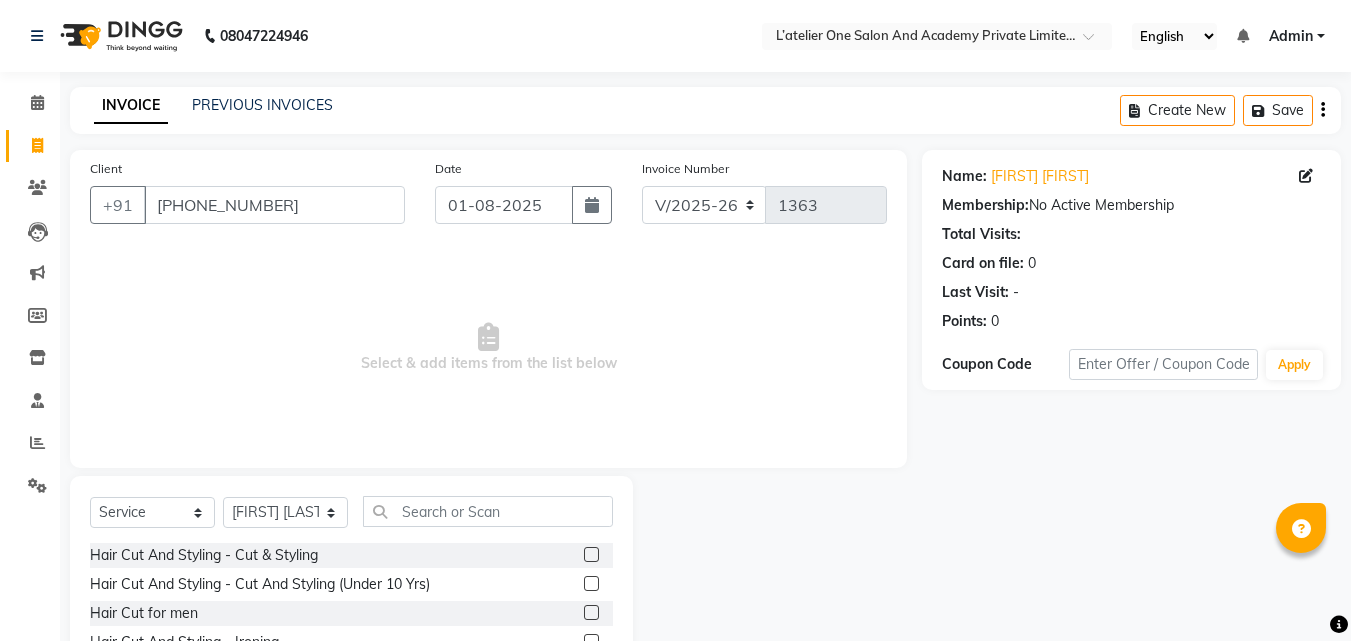 click 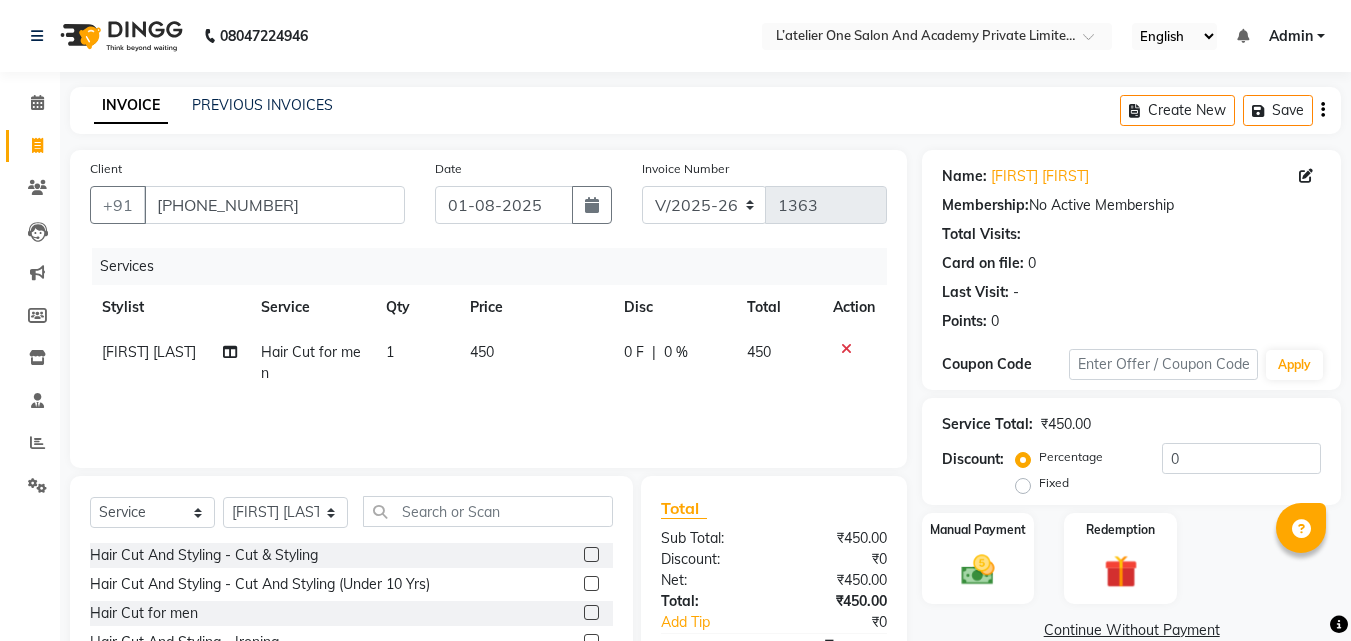 checkbox on "false" 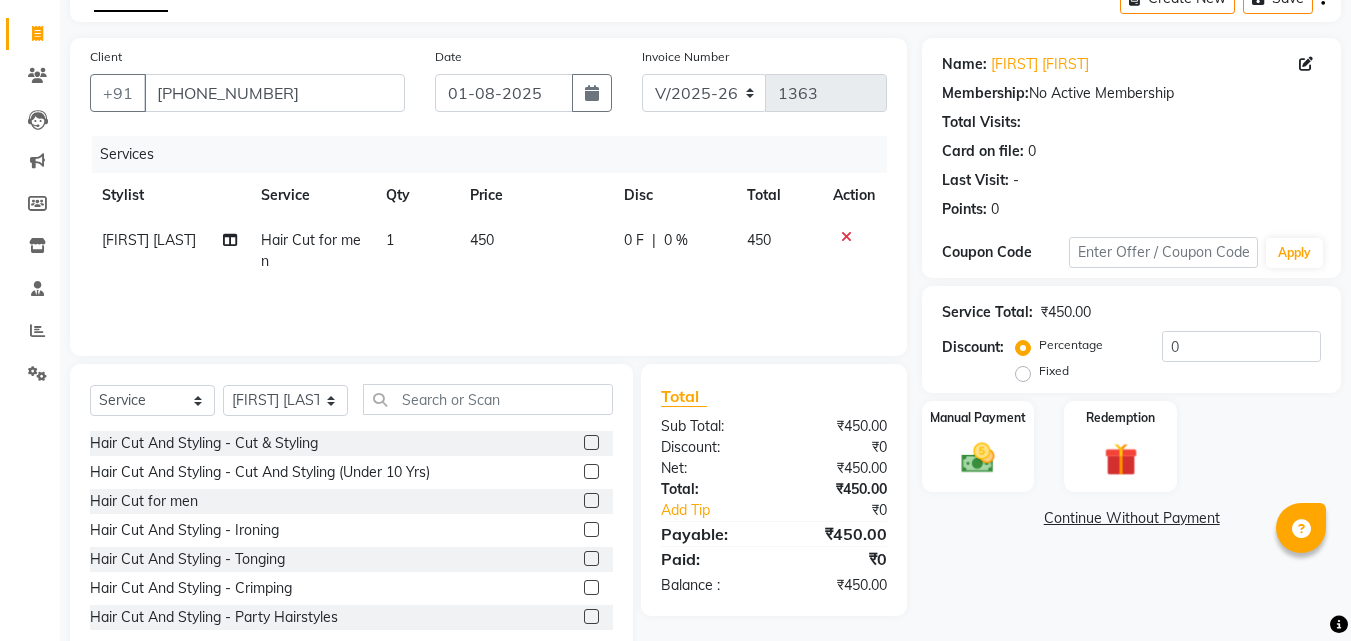 scroll, scrollTop: 160, scrollLeft: 0, axis: vertical 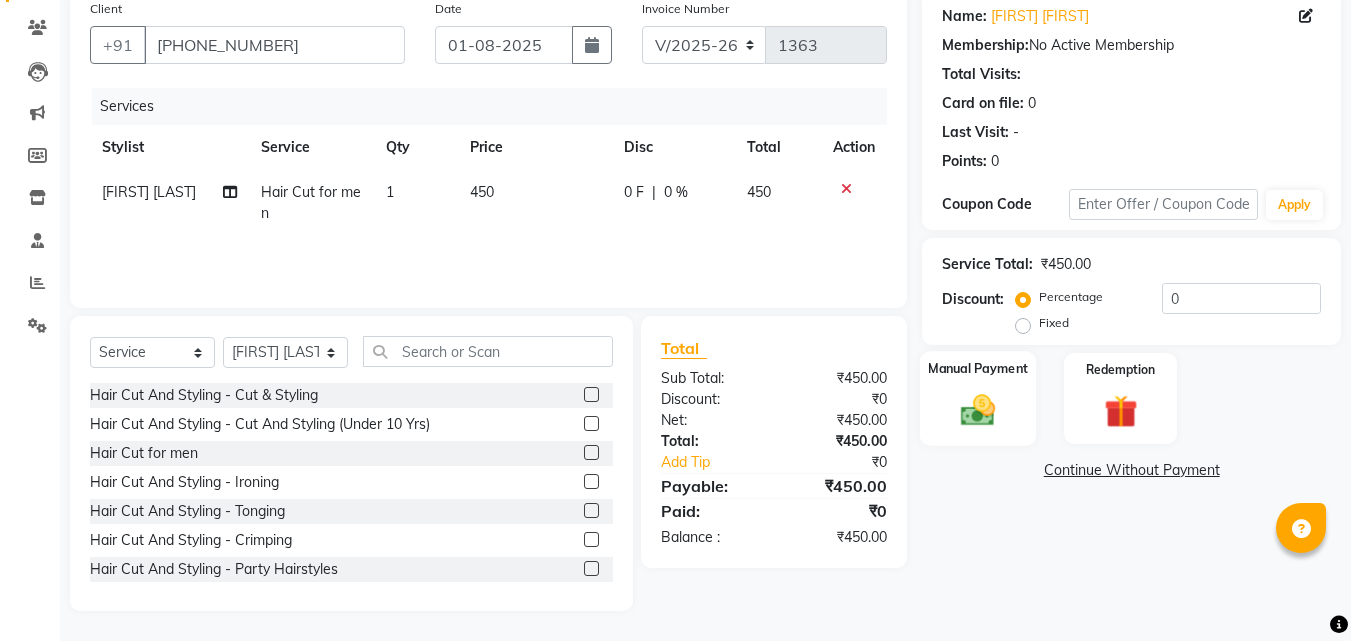 click 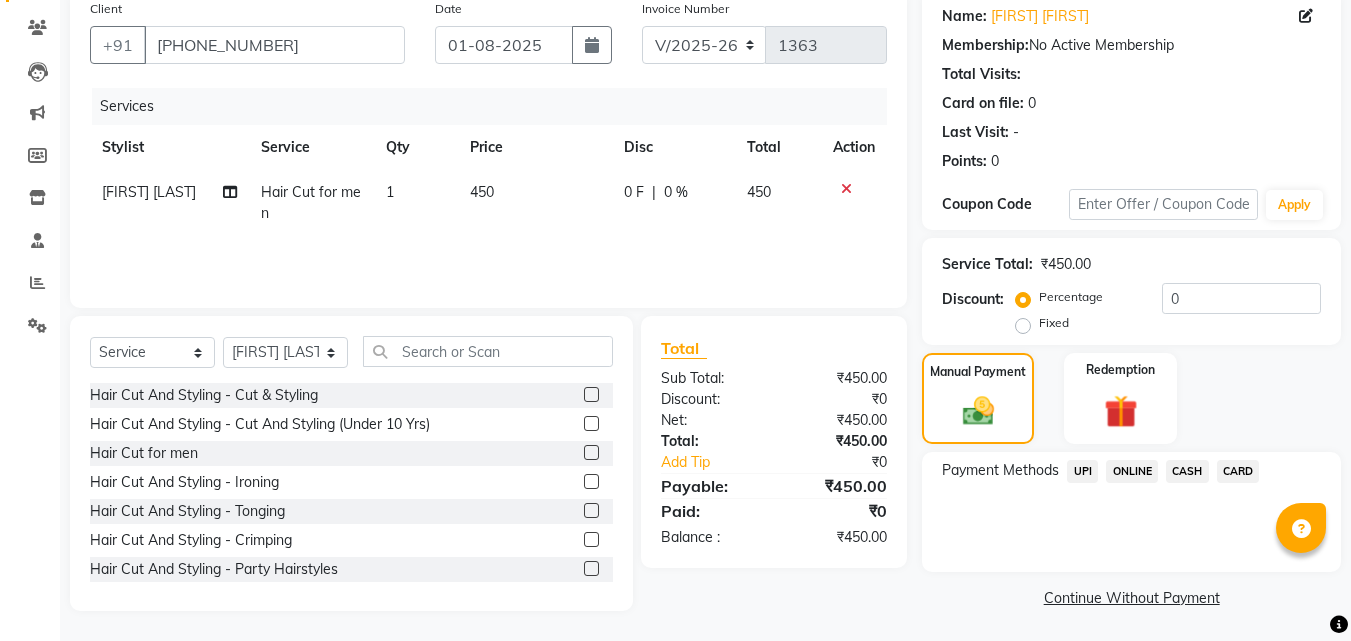 click on "ONLINE" 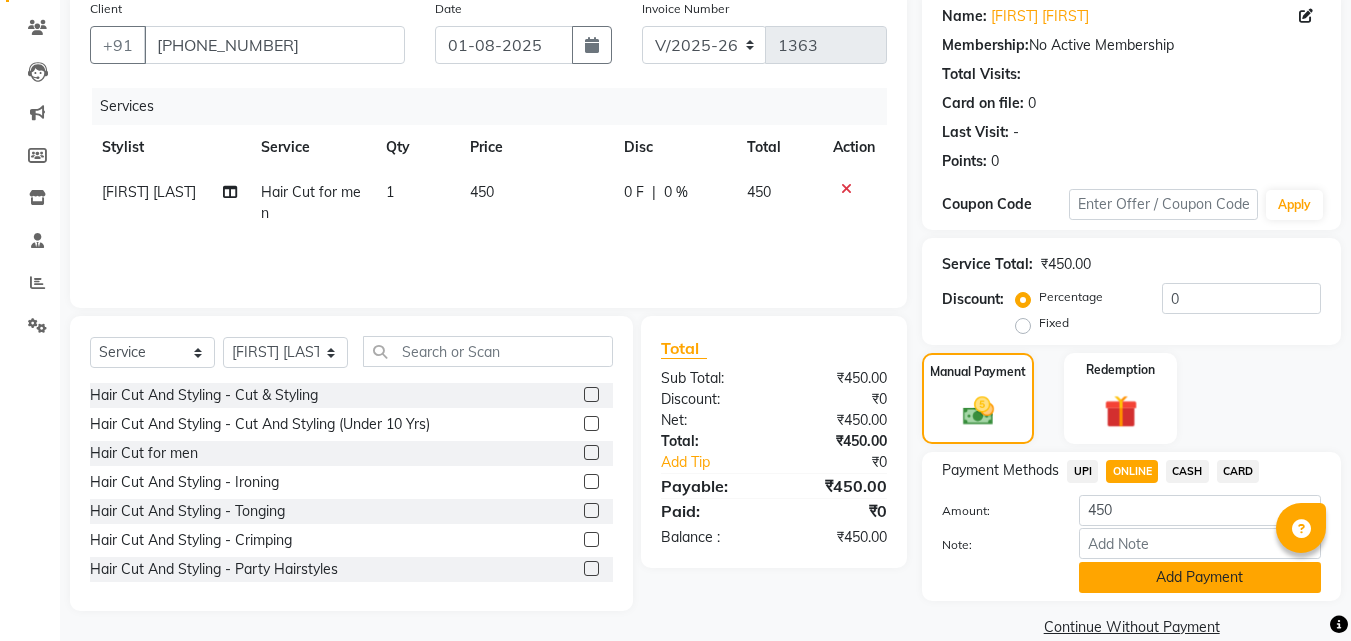 click on "Add Payment" 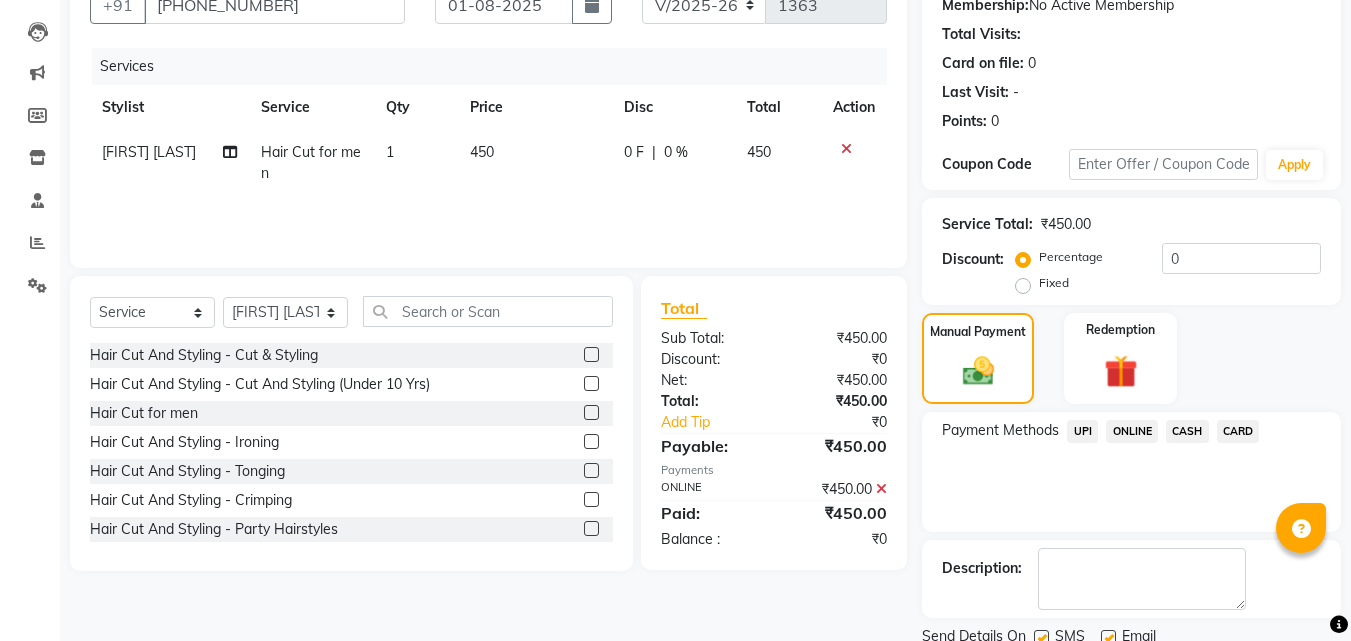 scroll, scrollTop: 275, scrollLeft: 0, axis: vertical 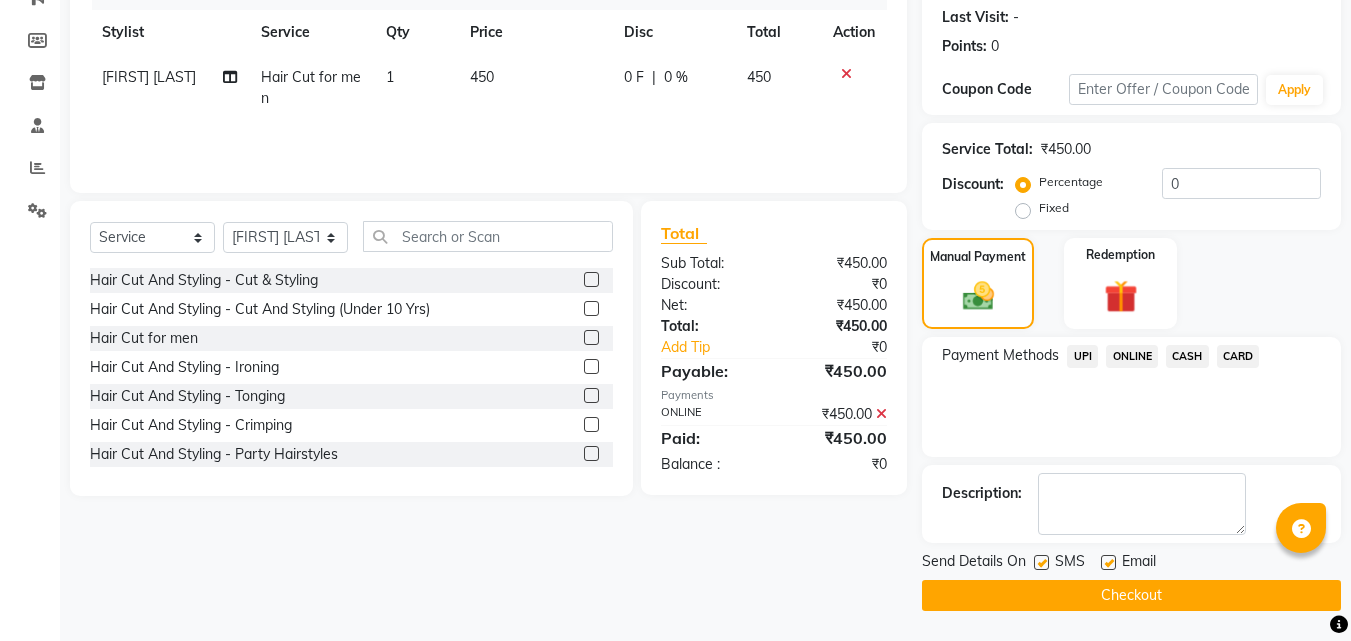 click on "Checkout" 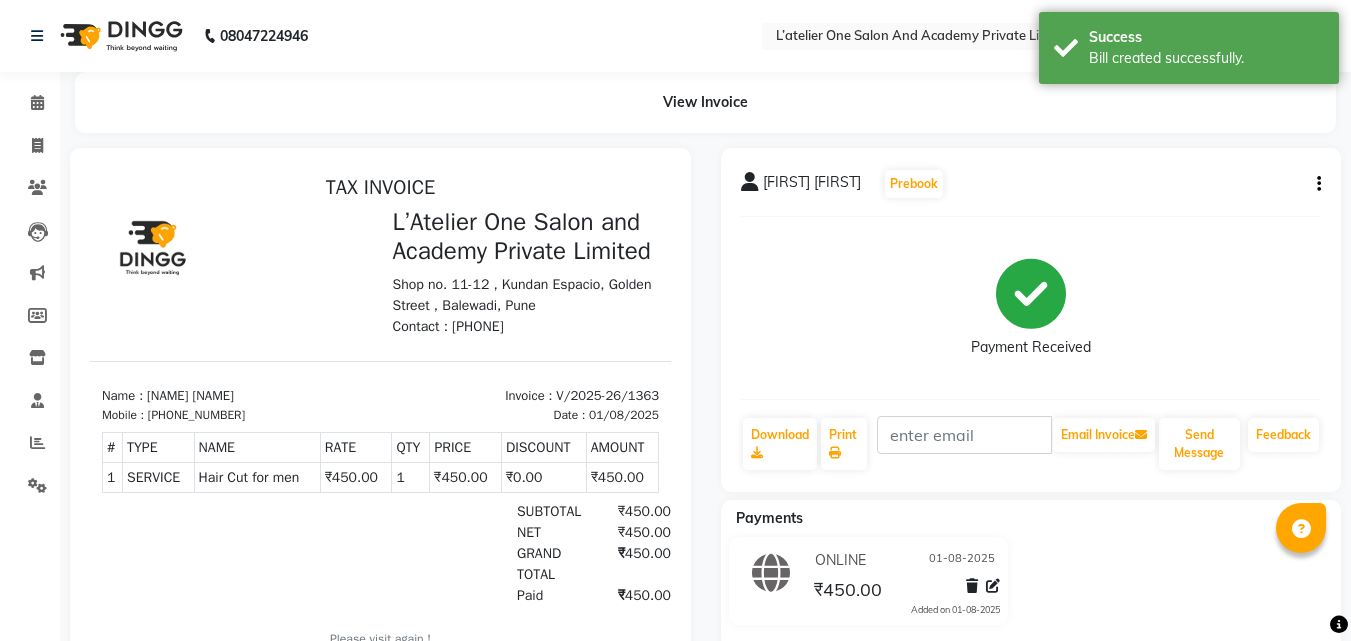 scroll, scrollTop: 0, scrollLeft: 0, axis: both 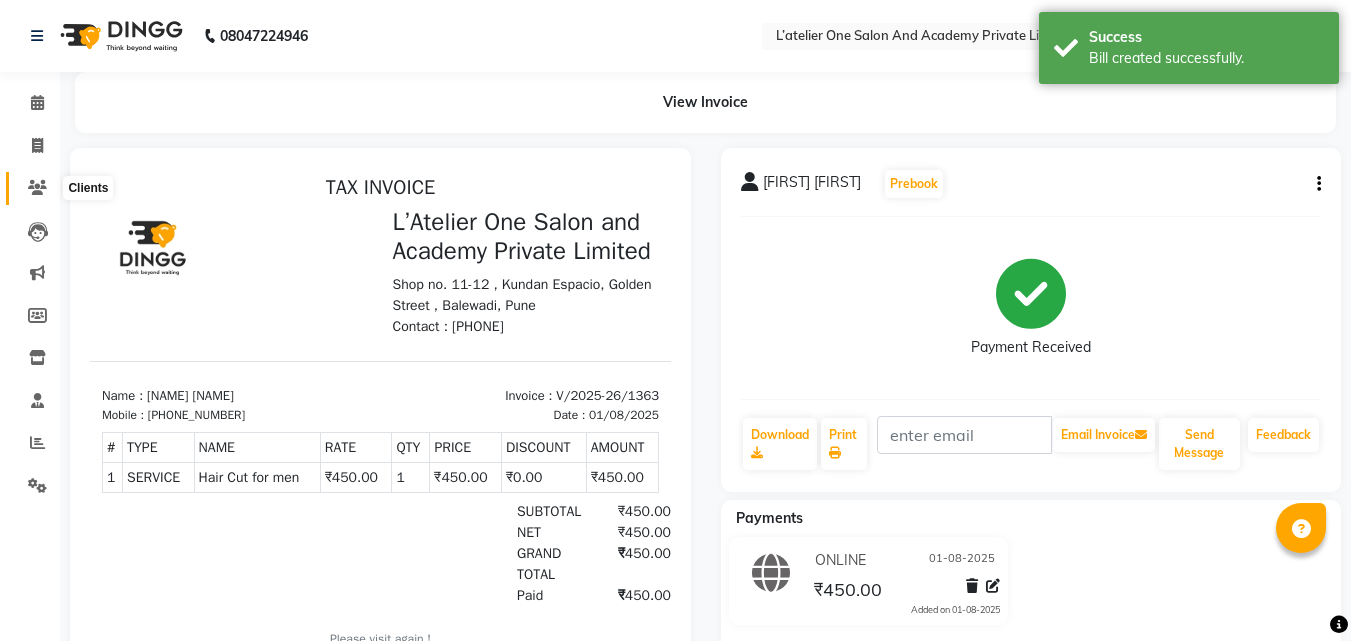 click 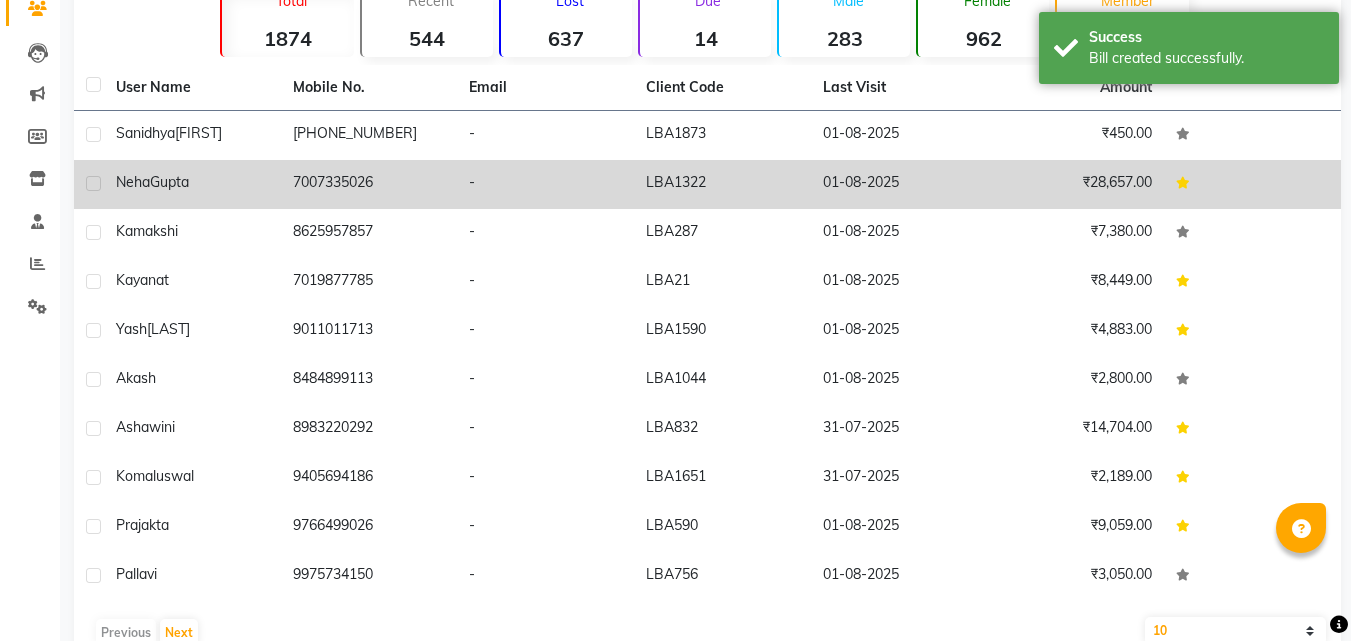 scroll, scrollTop: 225, scrollLeft: 0, axis: vertical 